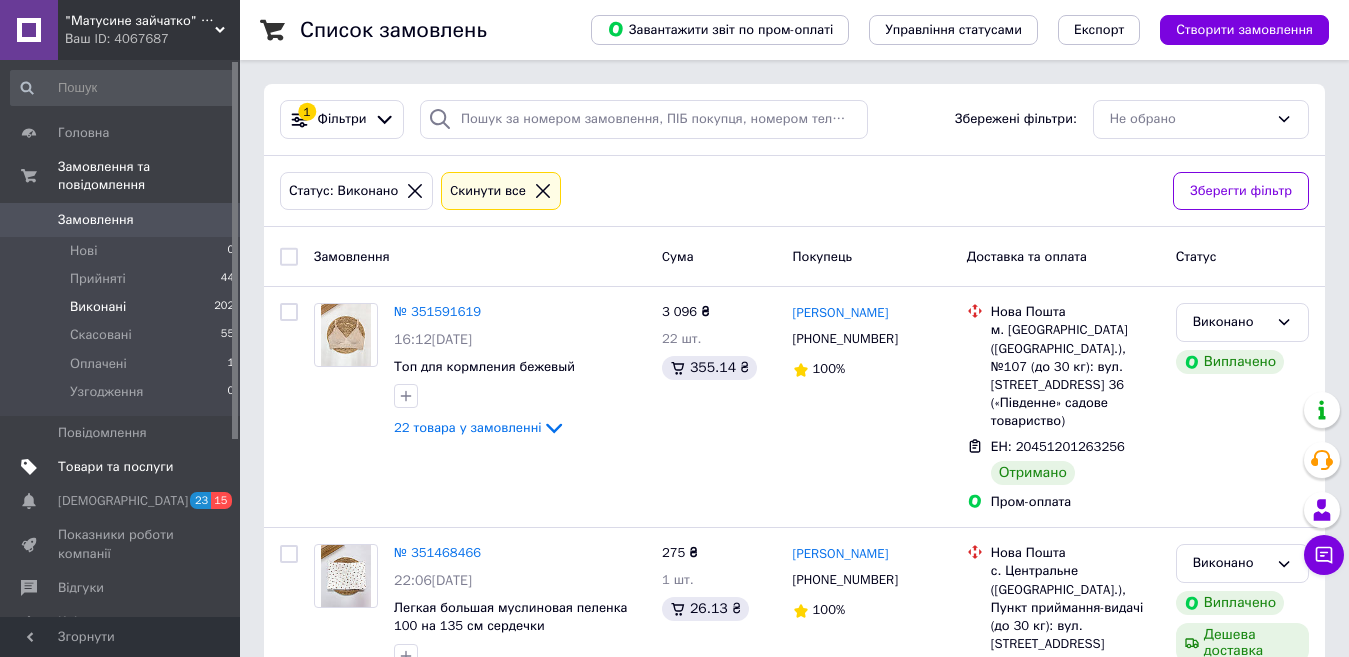 click on "Товари та послуги" at bounding box center [115, 467] 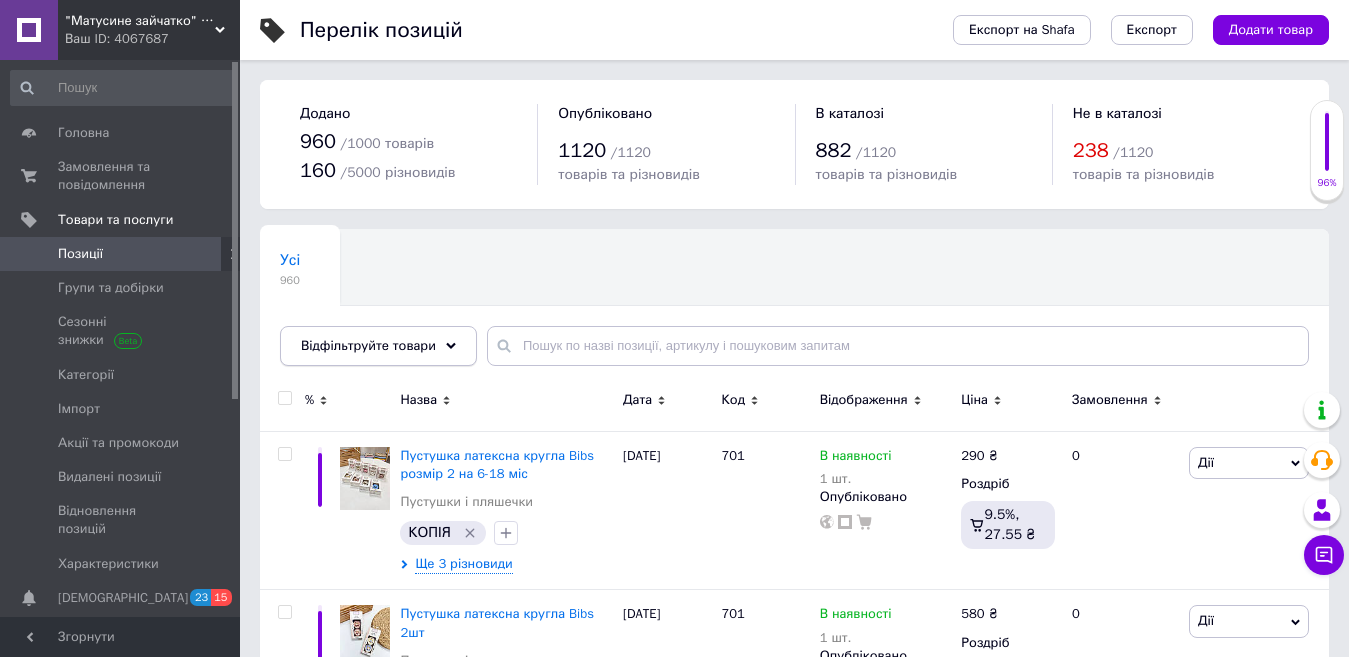 click 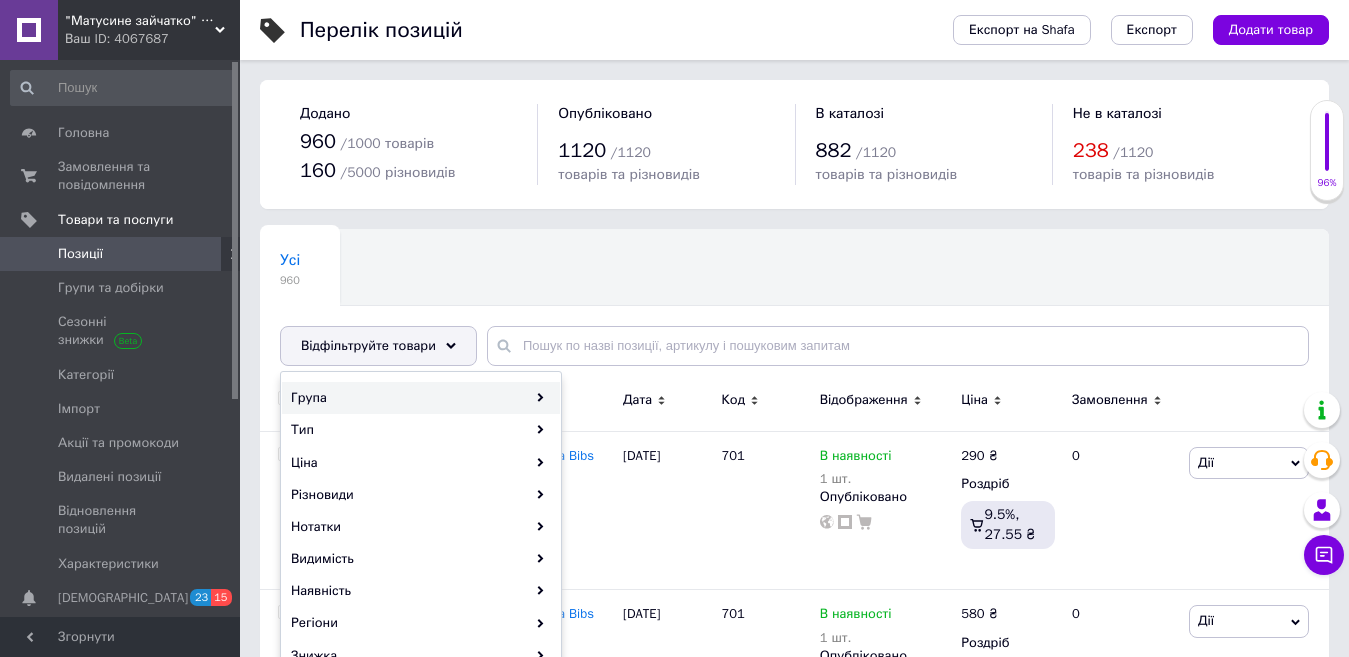 click on "Група" at bounding box center (421, 398) 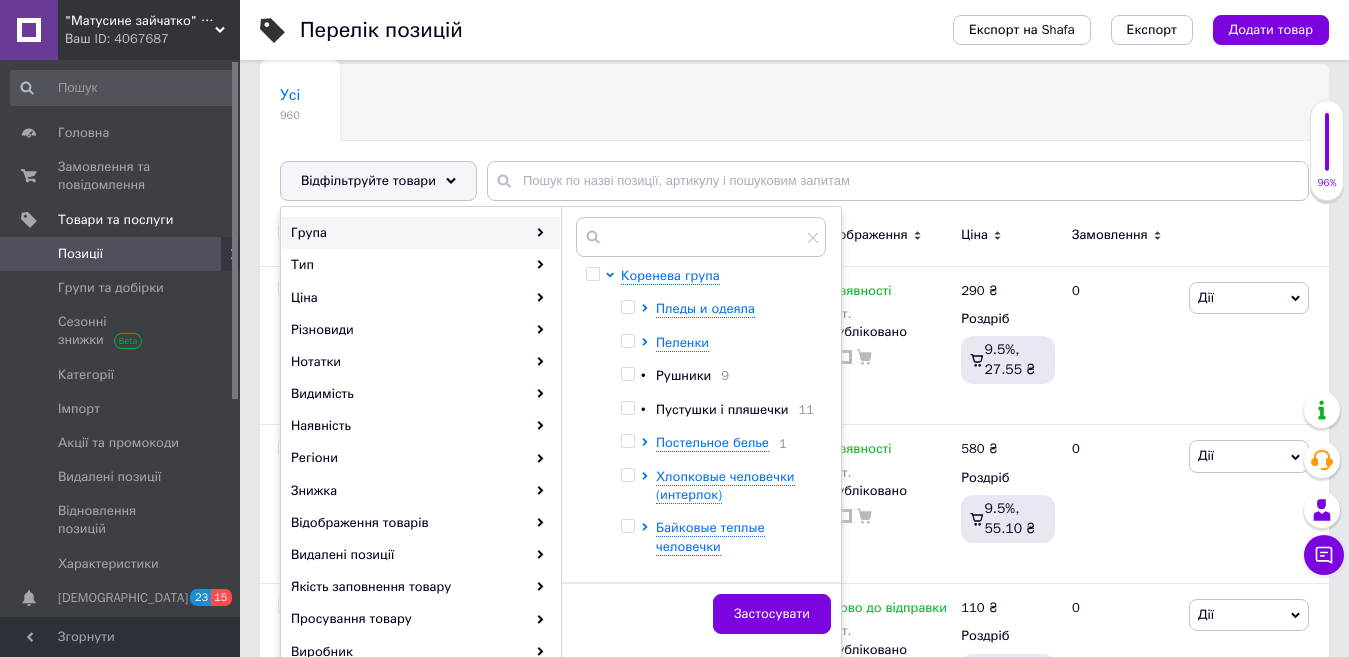 scroll, scrollTop: 200, scrollLeft: 0, axis: vertical 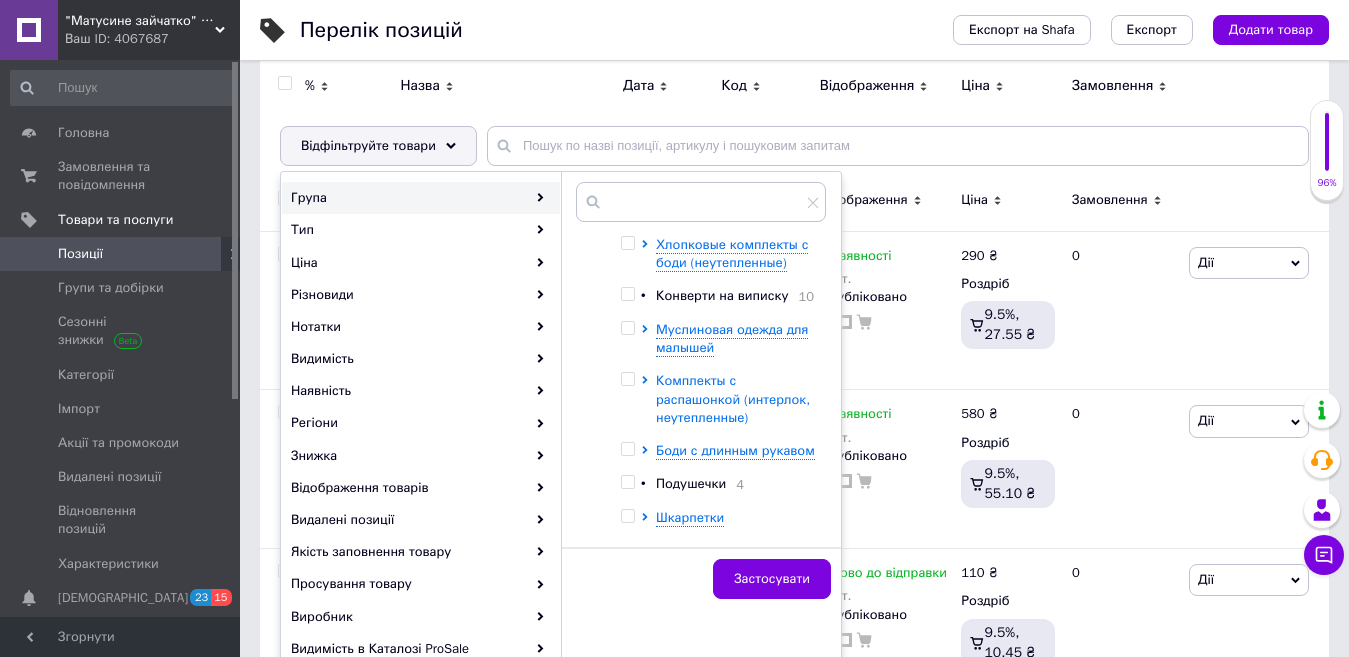 click on "Комплекты с распашонкой (интерлок, неутепленные)" at bounding box center [733, 398] 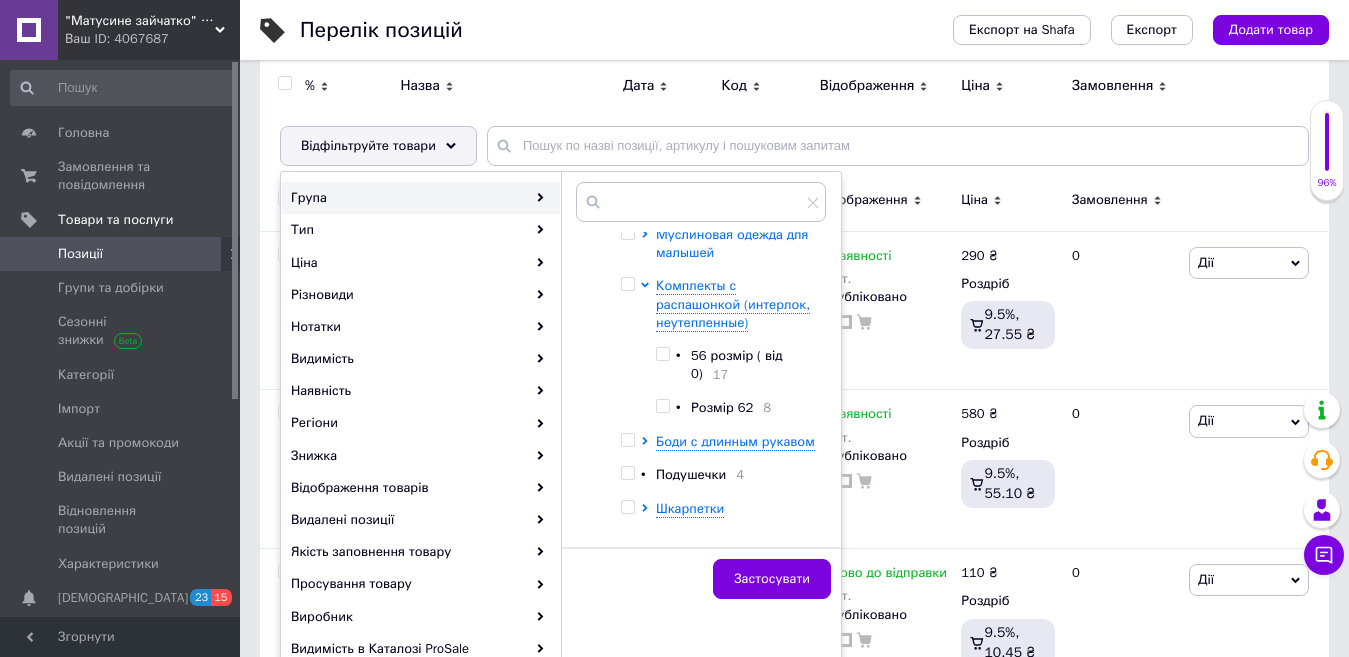 scroll, scrollTop: 400, scrollLeft: 0, axis: vertical 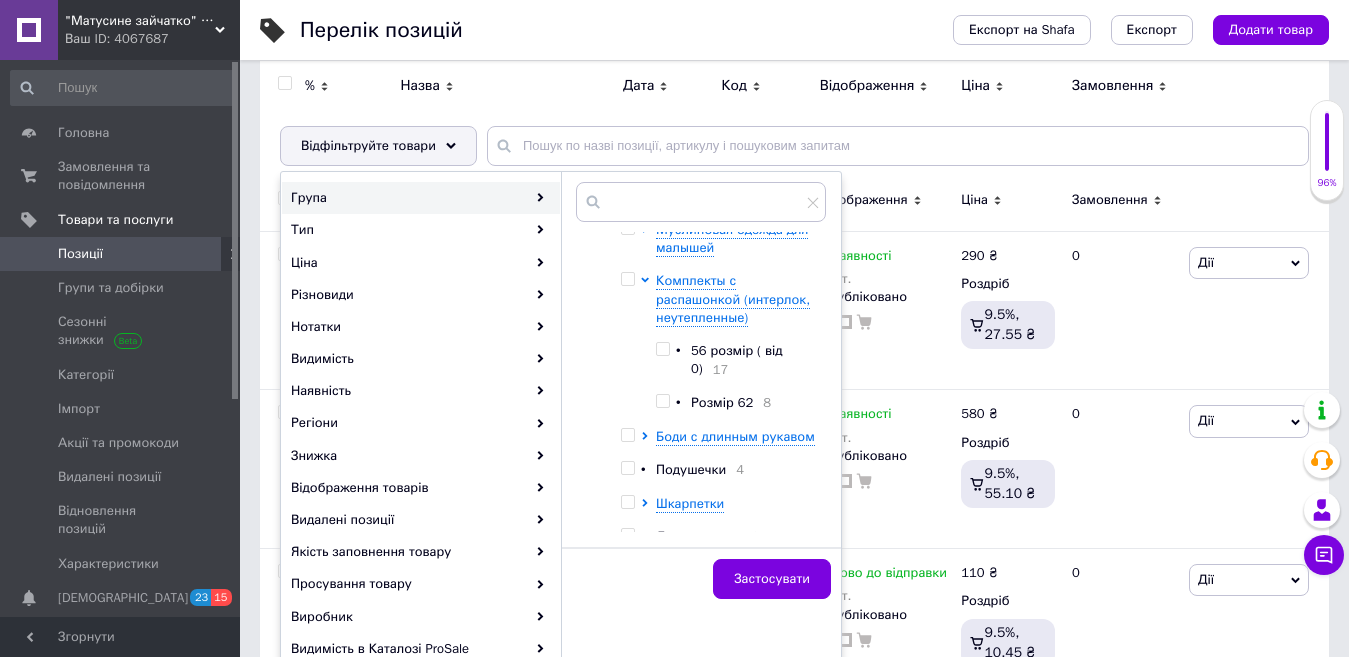 click at bounding box center [662, 349] 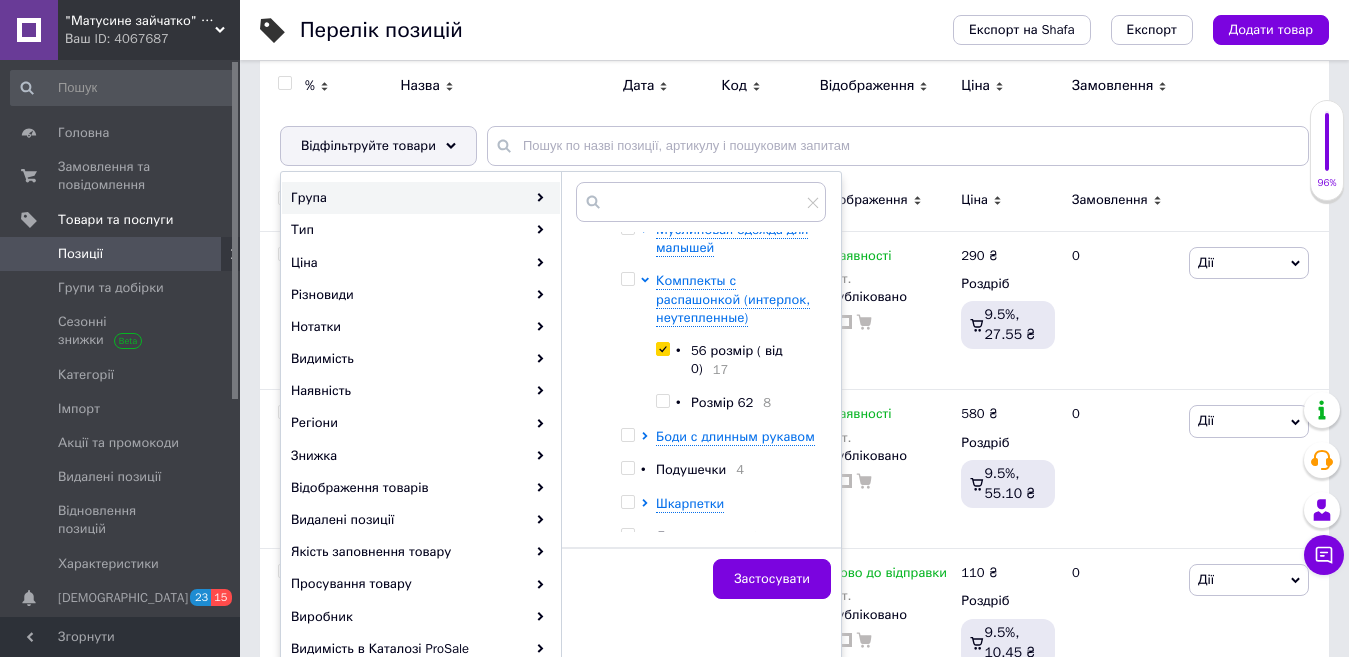 checkbox on "true" 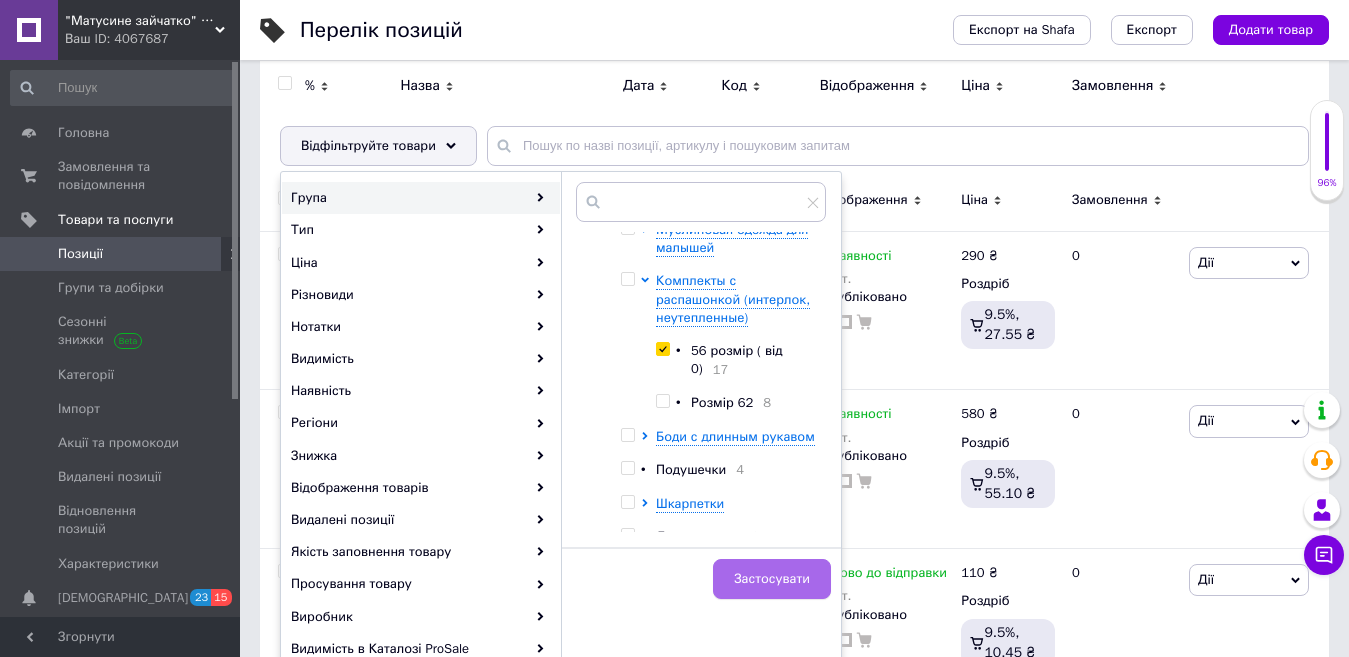 click on "Застосувати" at bounding box center (772, 579) 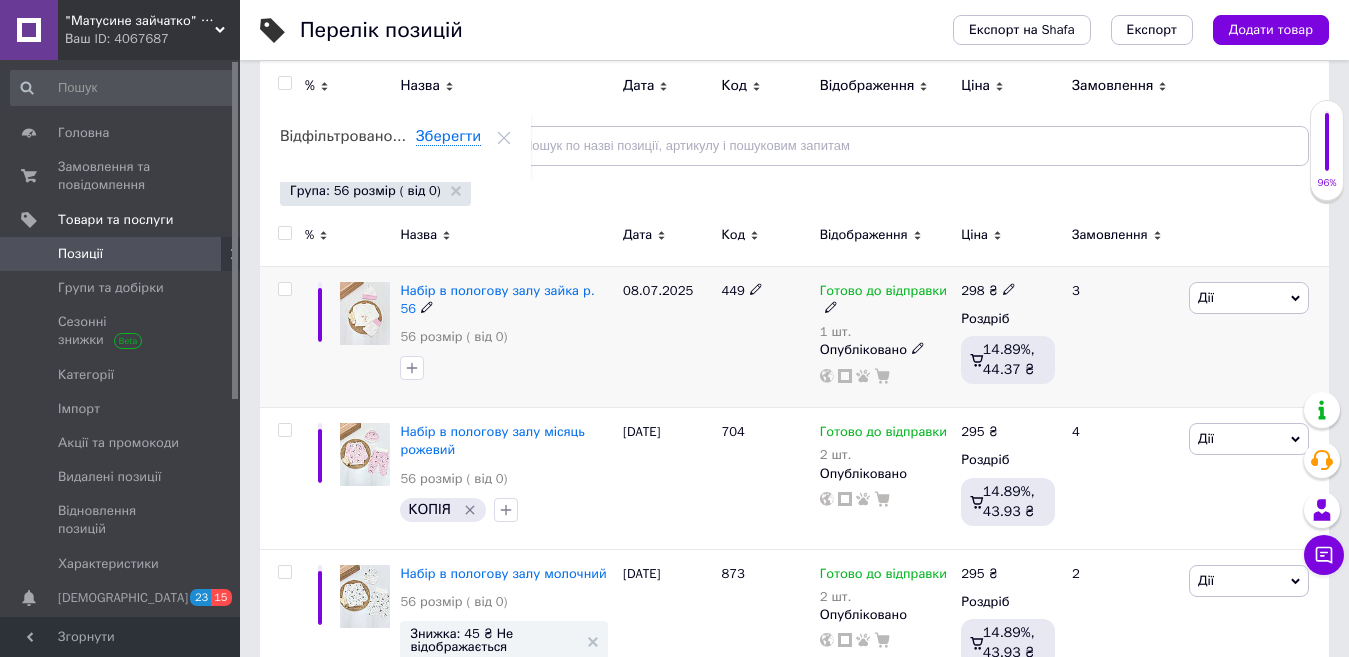 click on "Готово до відправки" at bounding box center (886, 300) 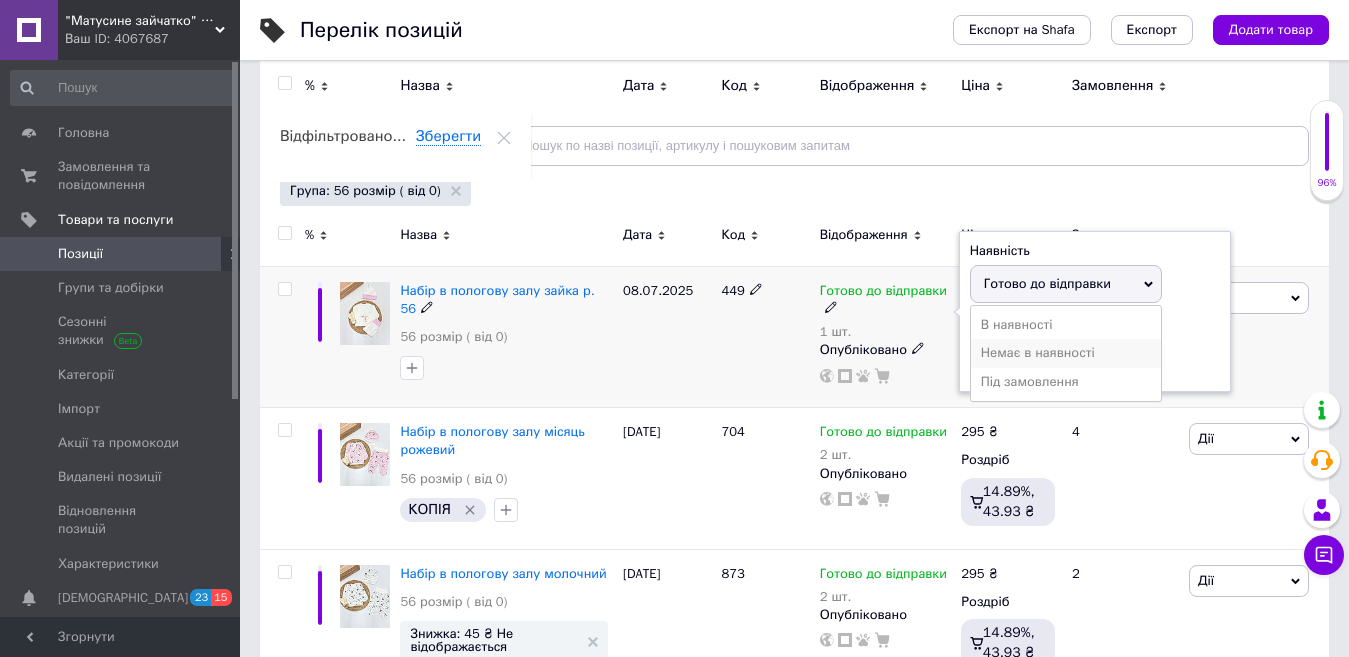 click on "Немає в наявності" at bounding box center [1066, 353] 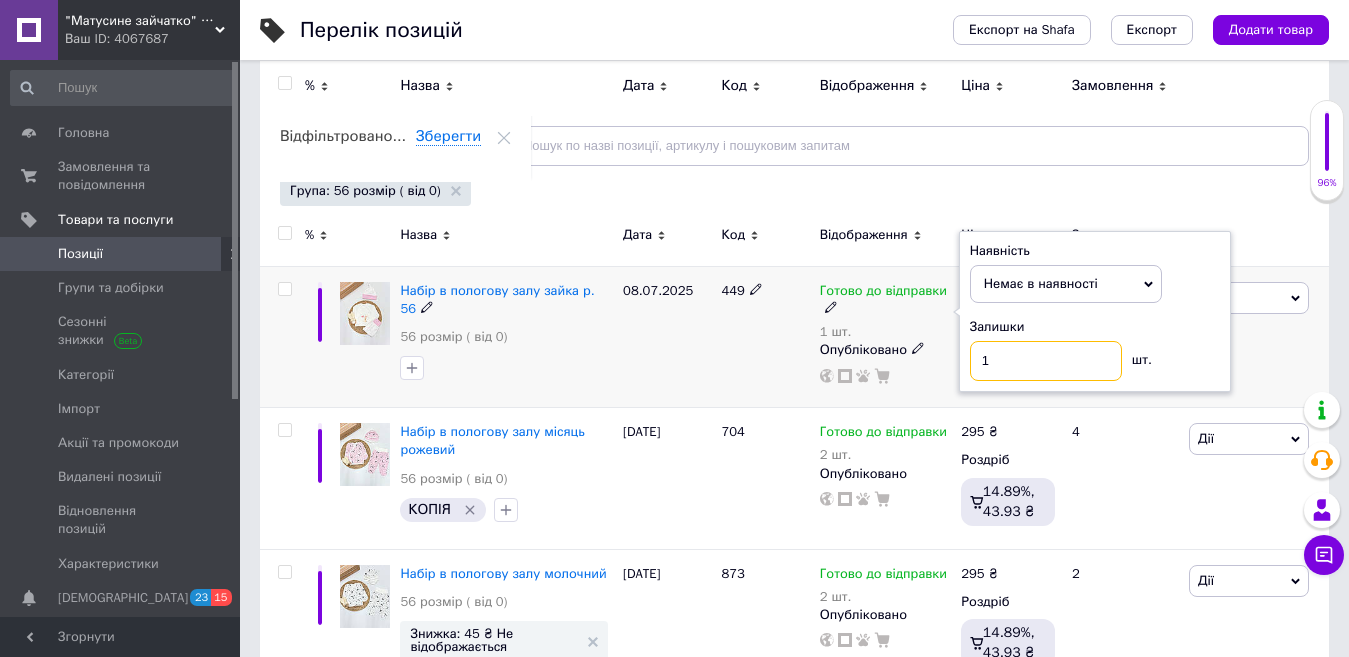 click on "1" at bounding box center [1046, 361] 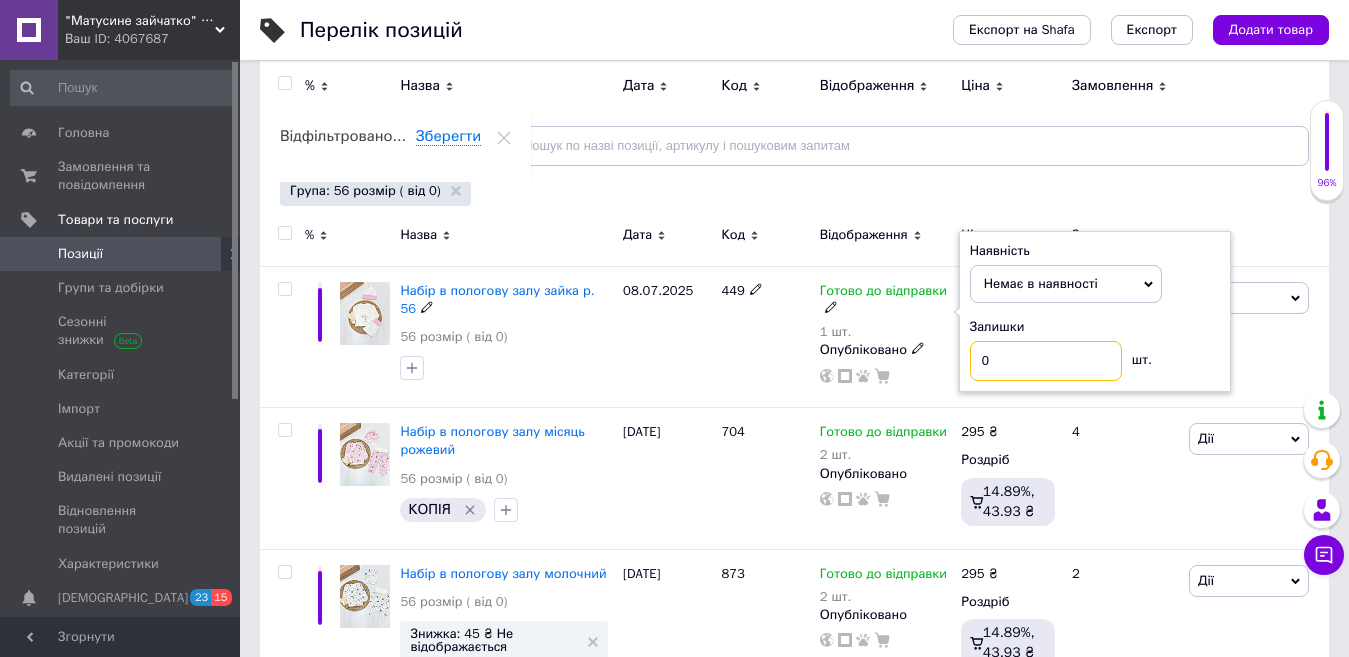 type on "0" 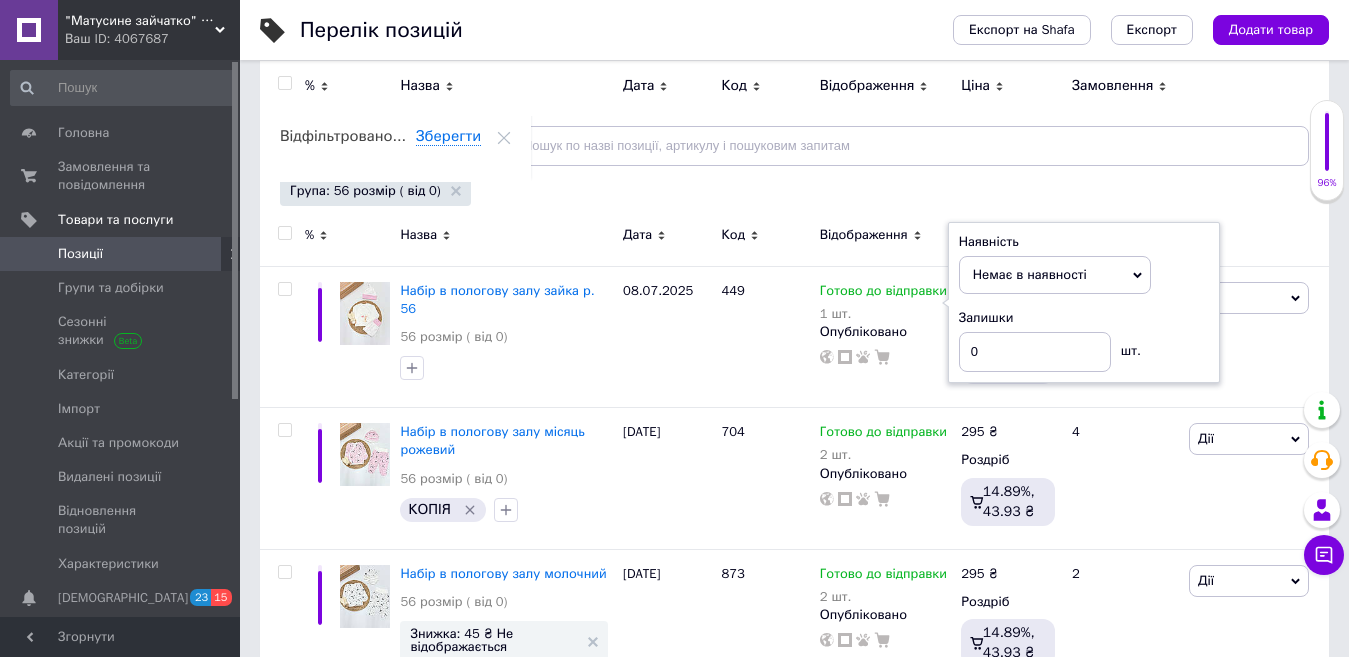 click on "Група: 56 розмір ( від 0)" at bounding box center (792, 193) 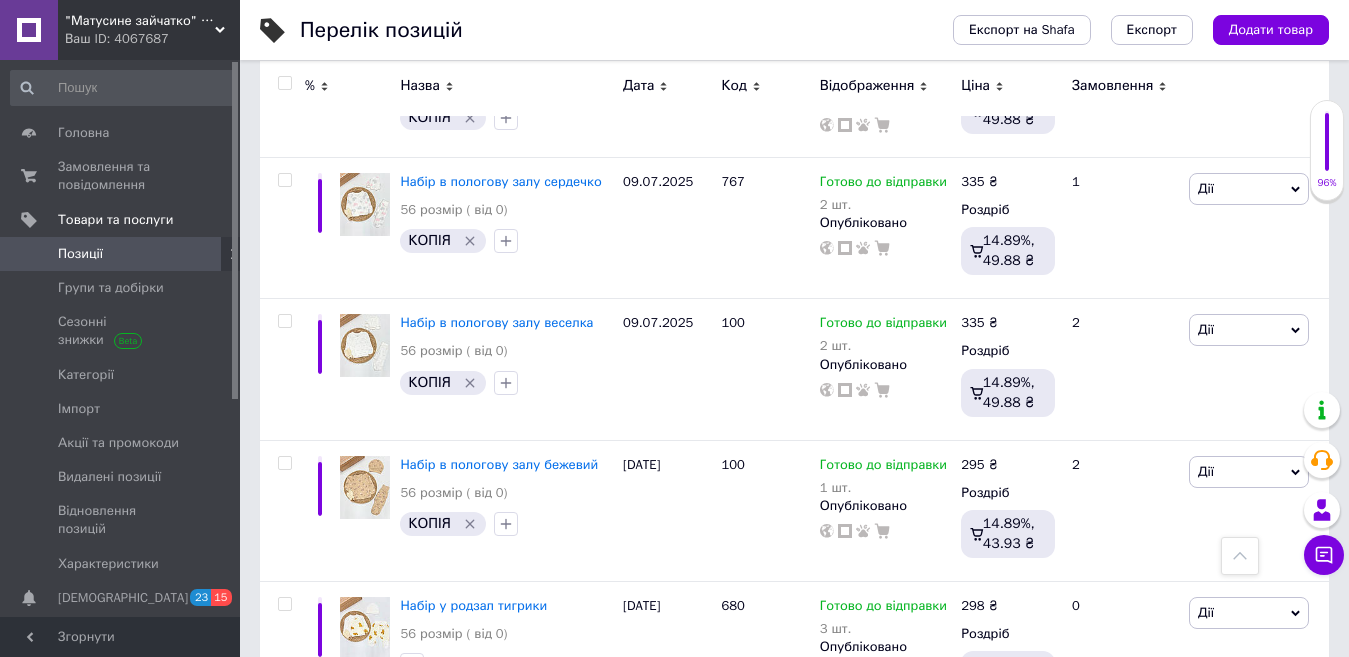 scroll, scrollTop: 2200, scrollLeft: 0, axis: vertical 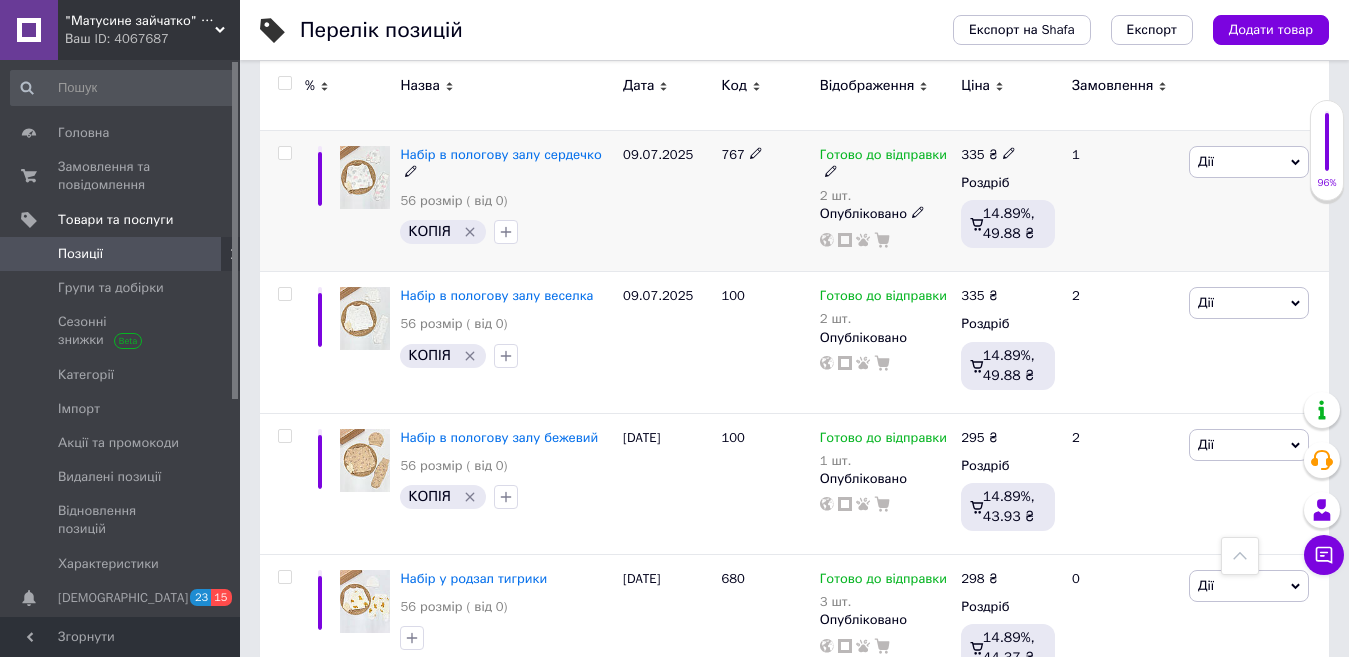 click 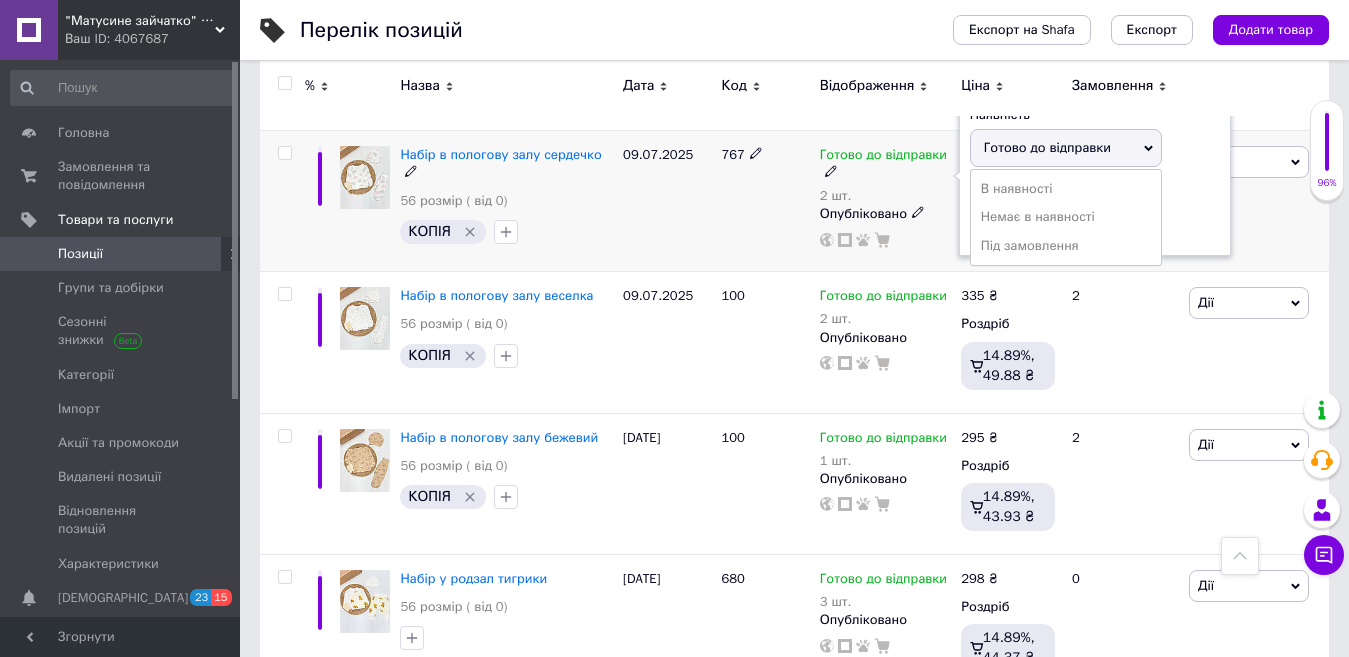 click on "Готово до відправки" at bounding box center [1047, 147] 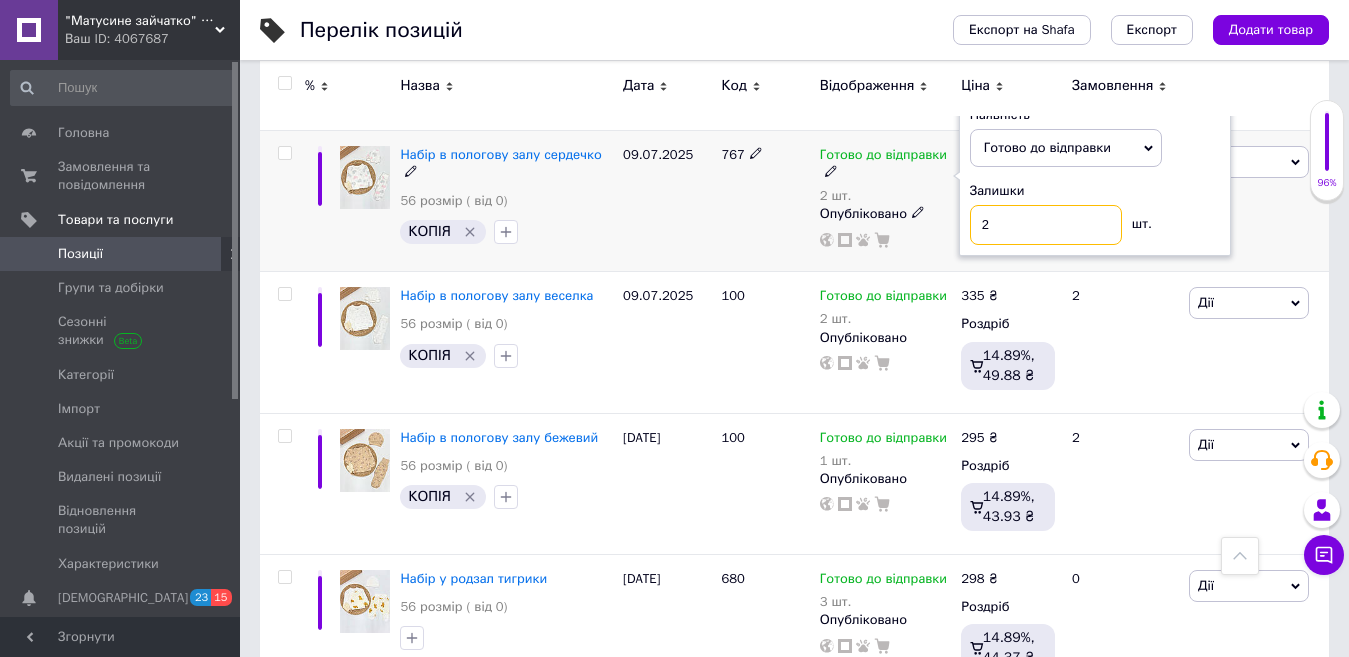 click on "2" at bounding box center [1046, 225] 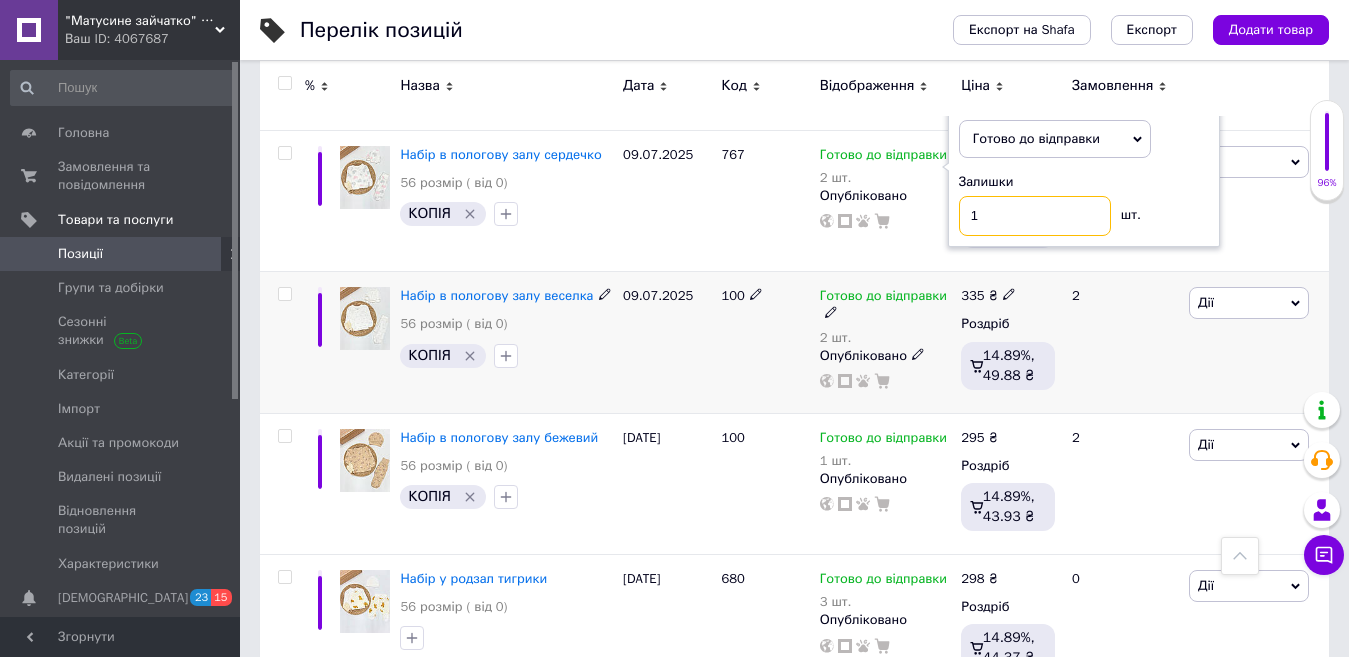 type on "1" 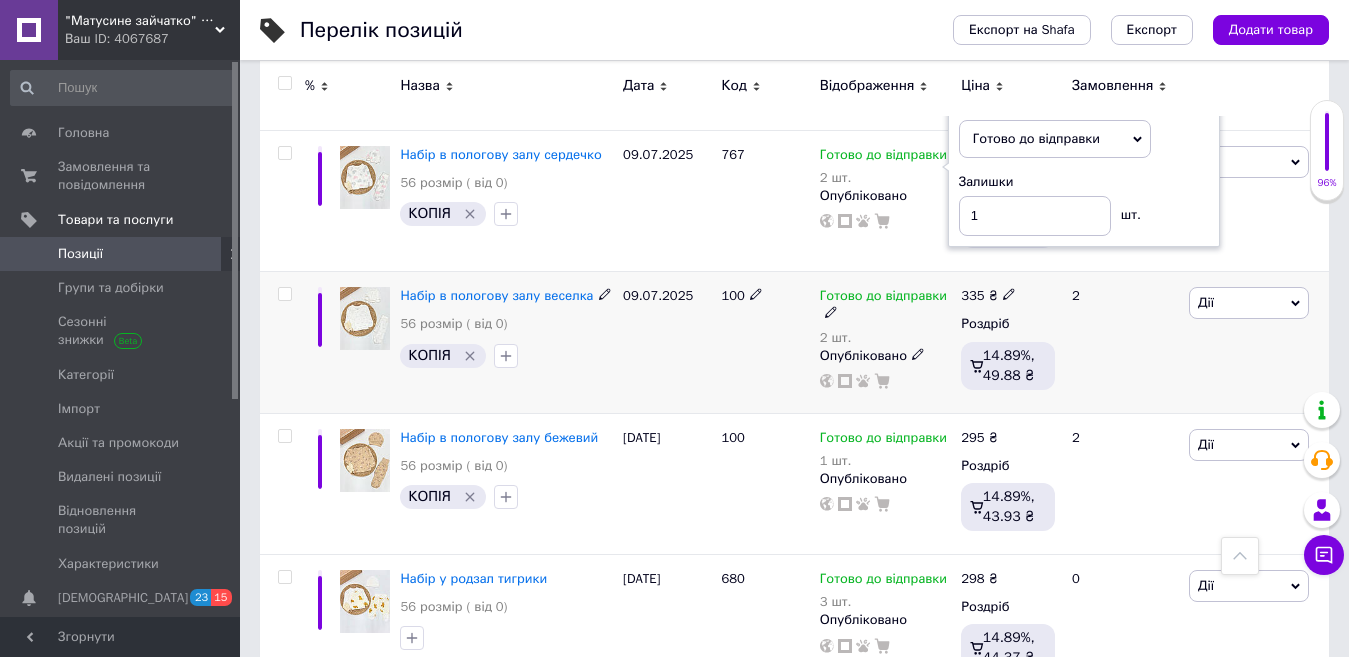 click on "2" at bounding box center [1122, 342] 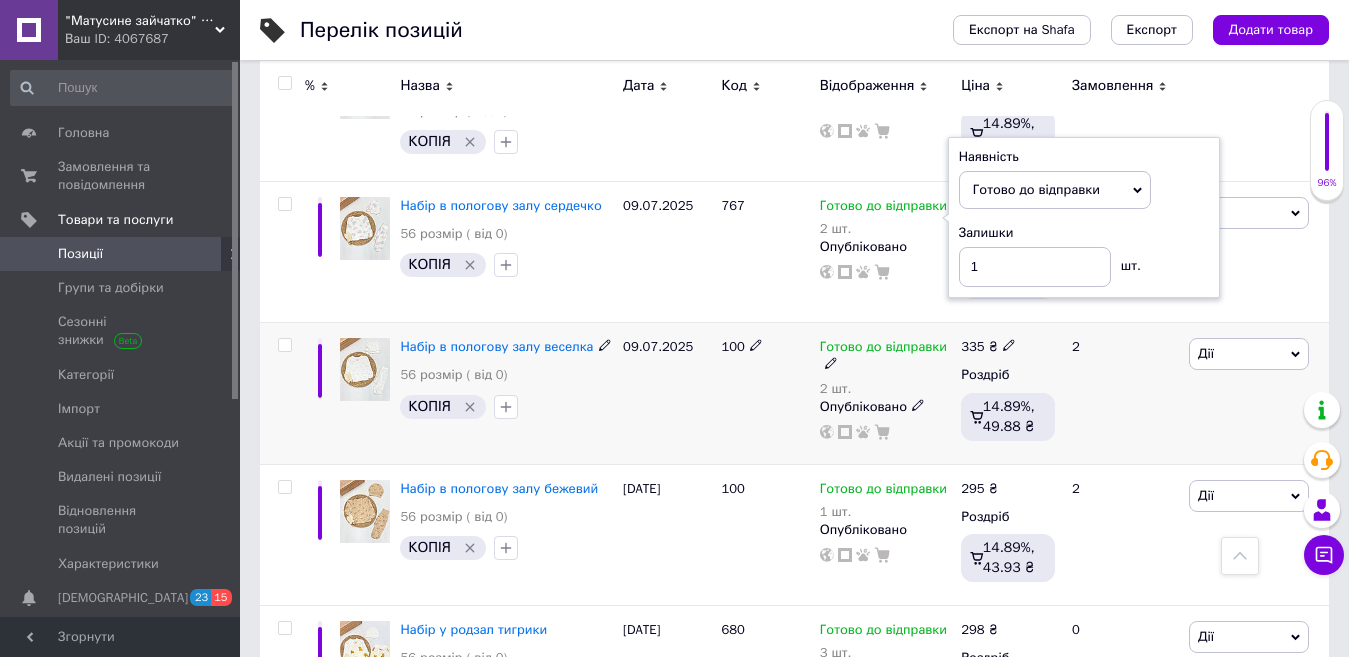 scroll, scrollTop: 2100, scrollLeft: 0, axis: vertical 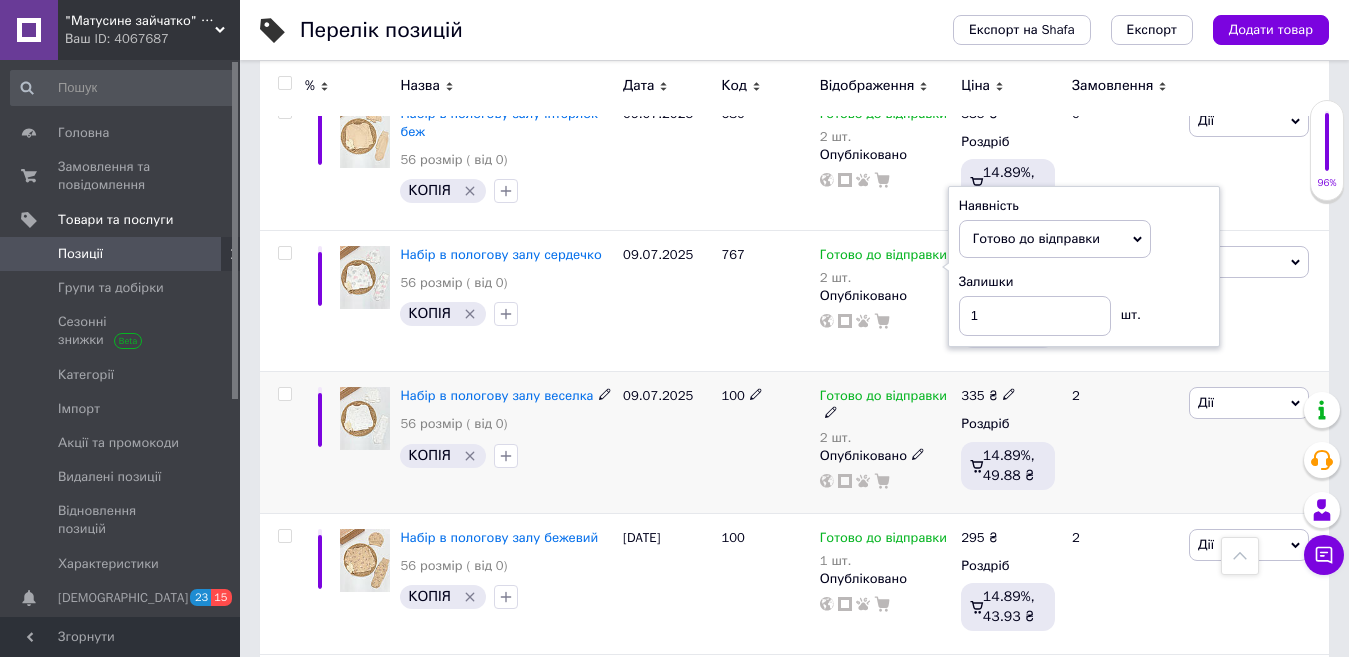click on "2" at bounding box center (1122, 442) 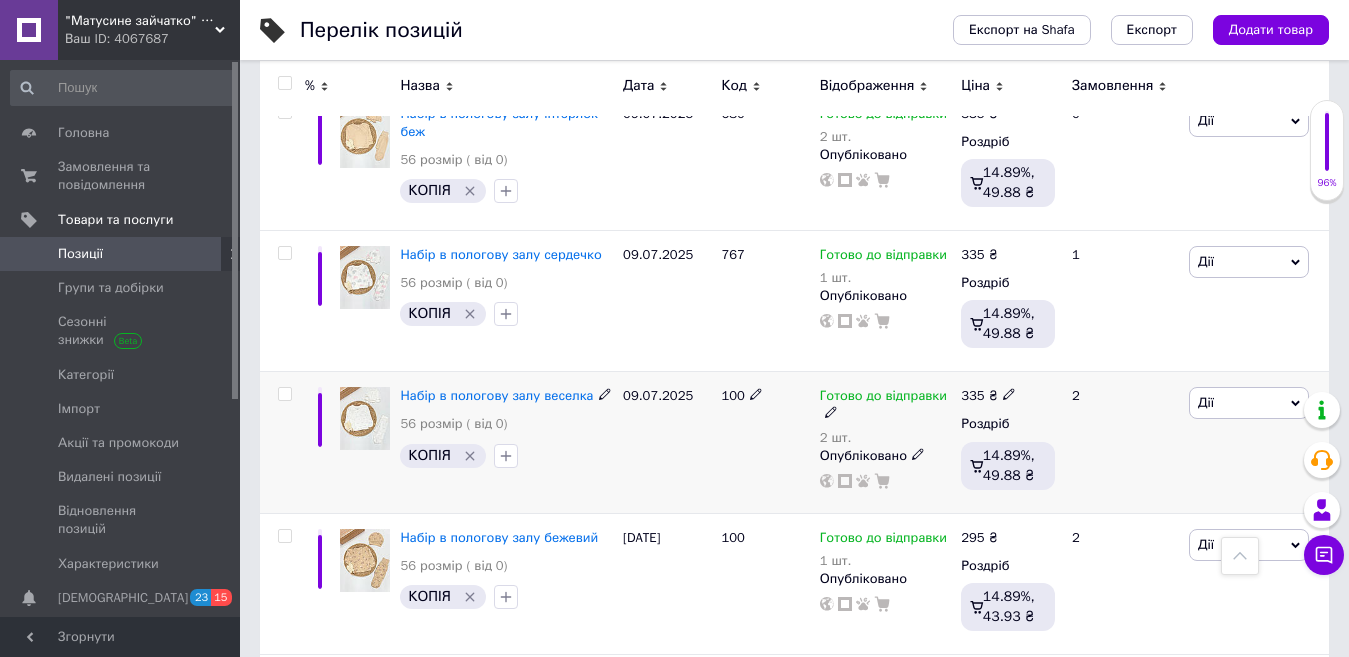 click on "2" at bounding box center (1122, 442) 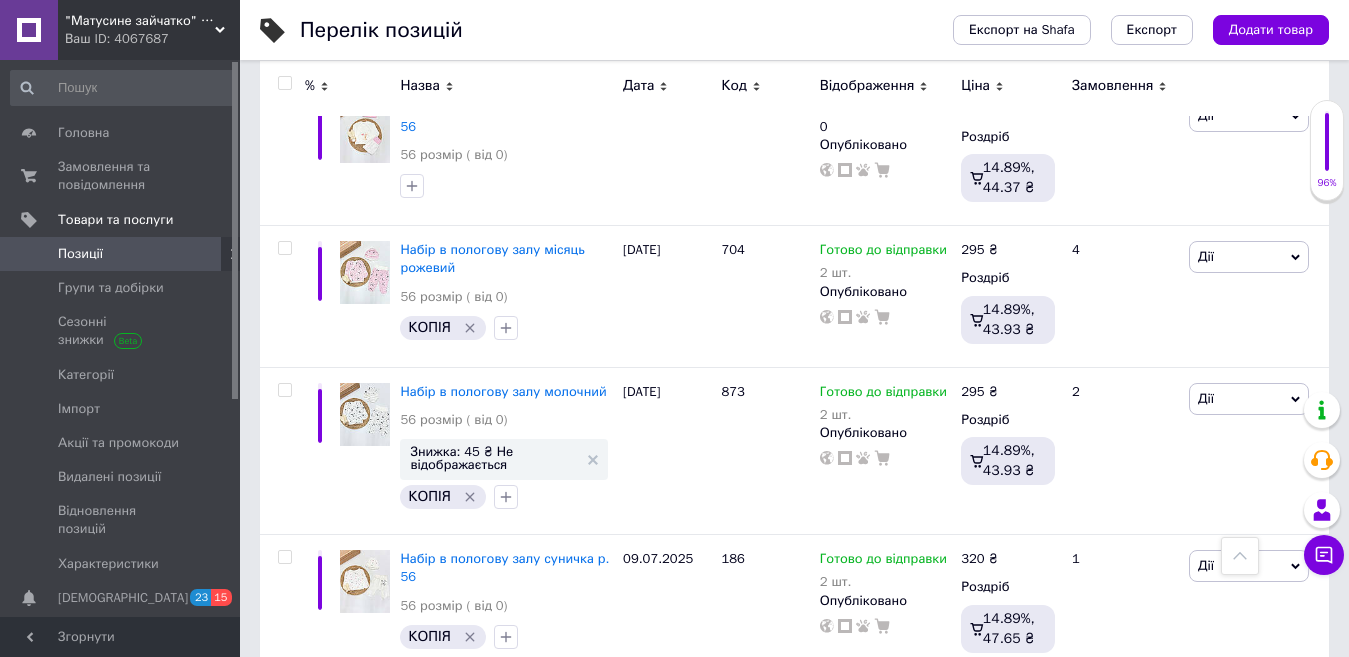 scroll, scrollTop: 0, scrollLeft: 0, axis: both 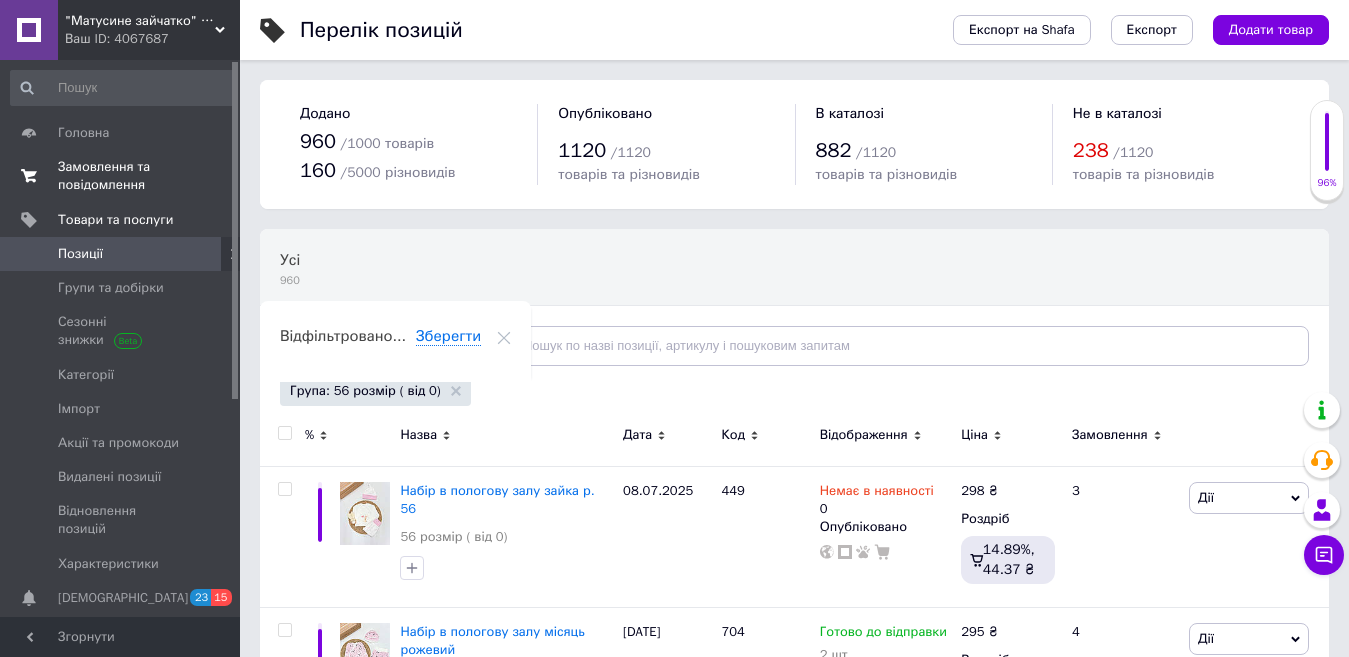 click on "Замовлення та повідомлення" at bounding box center [121, 176] 